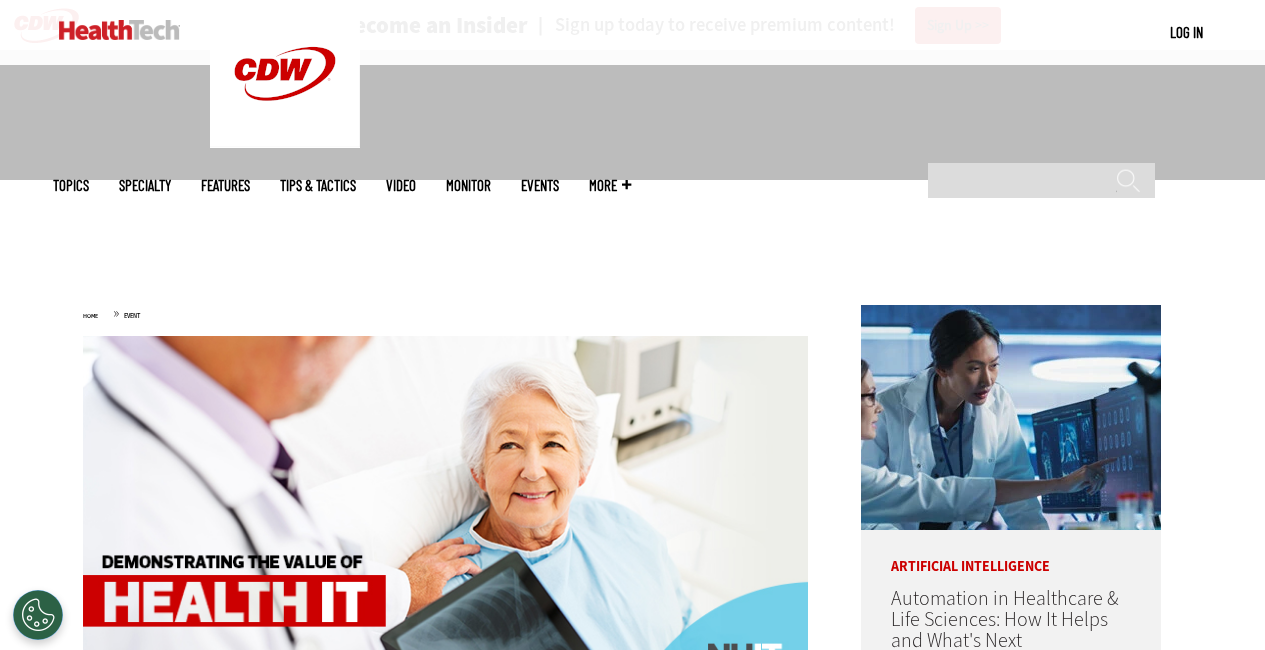 scroll, scrollTop: 1300, scrollLeft: 0, axis: vertical 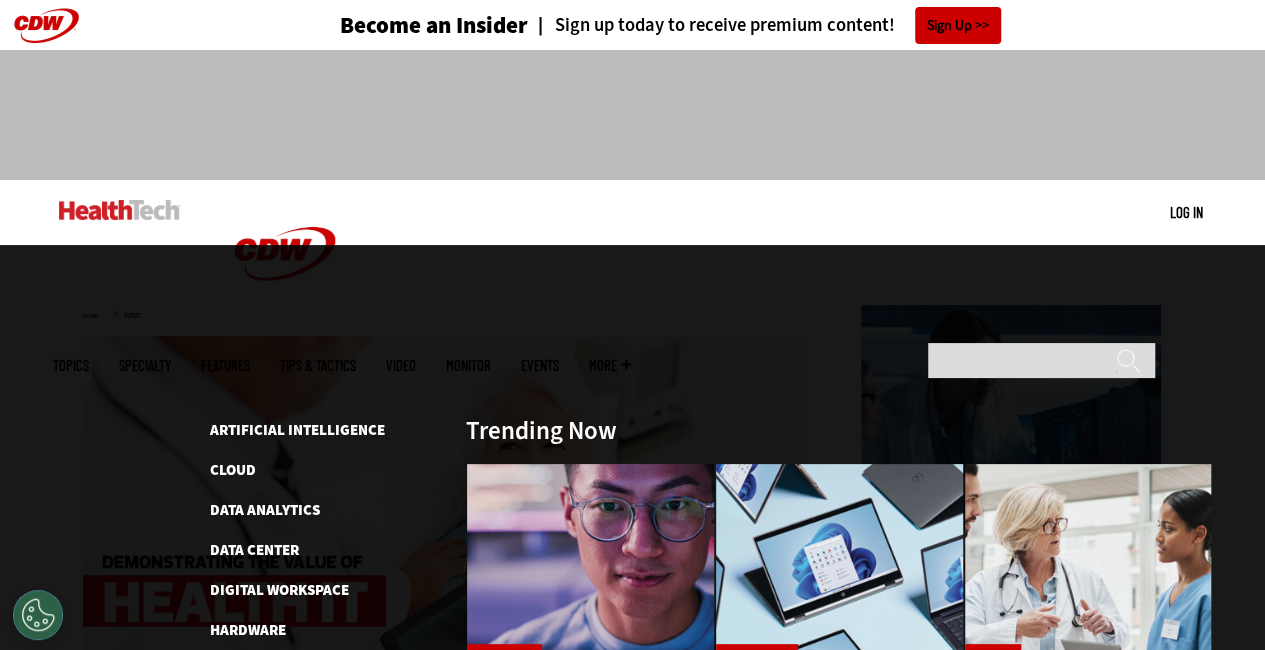 click on "Log in" at bounding box center (1186, 212) 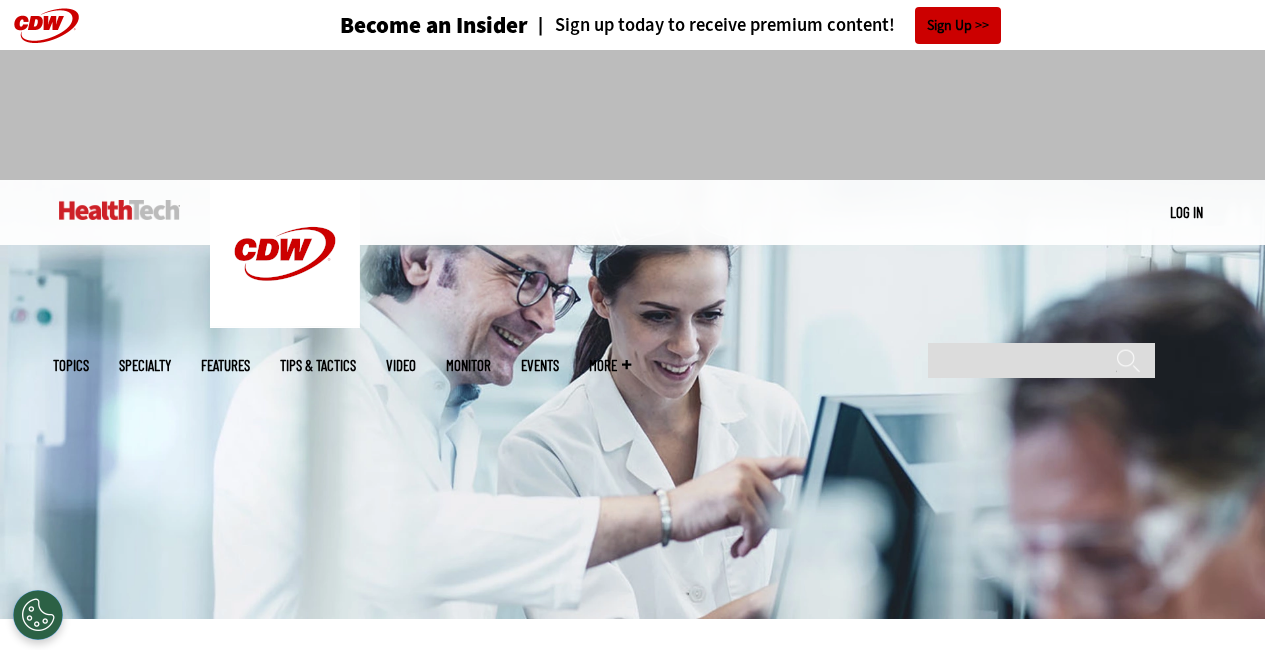 scroll, scrollTop: 0, scrollLeft: 0, axis: both 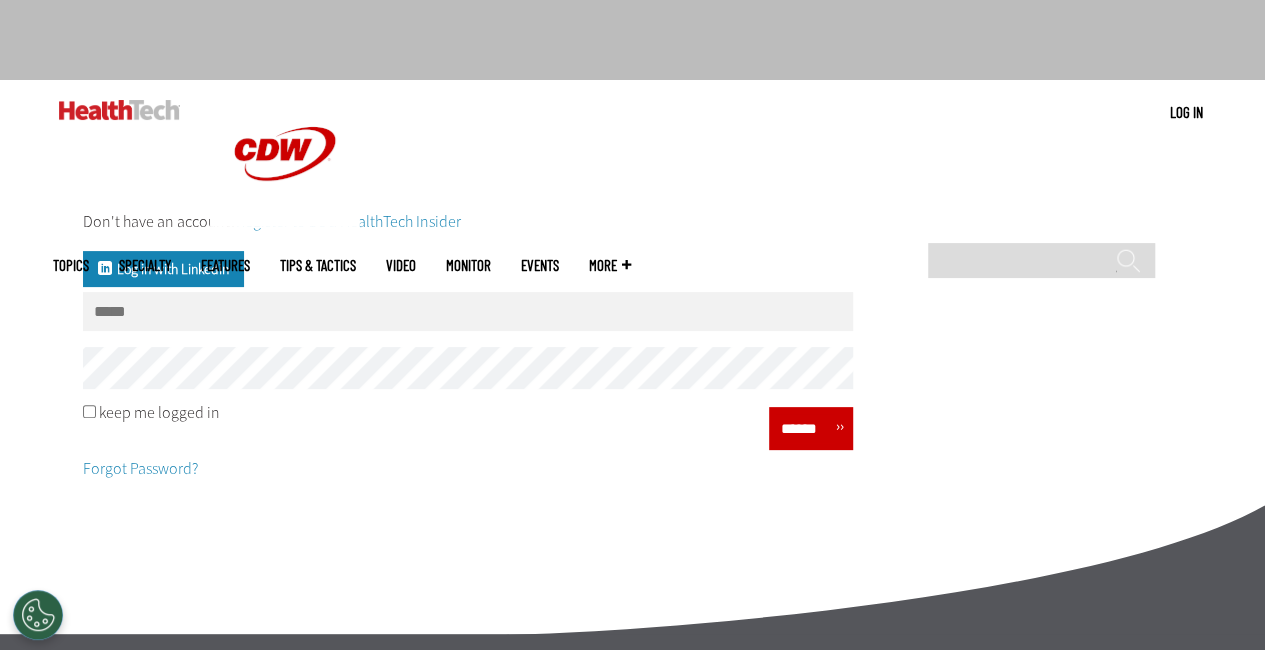 click on "Log in with Linkedin" at bounding box center [163, 269] 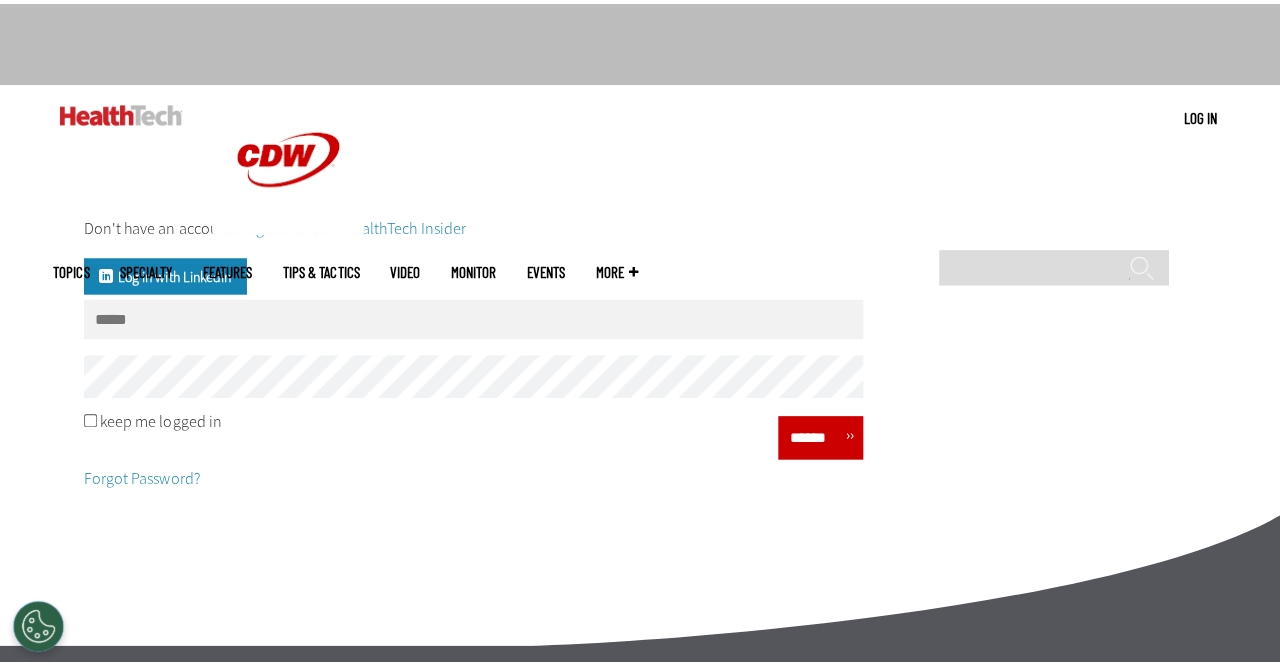 scroll, scrollTop: 0, scrollLeft: 0, axis: both 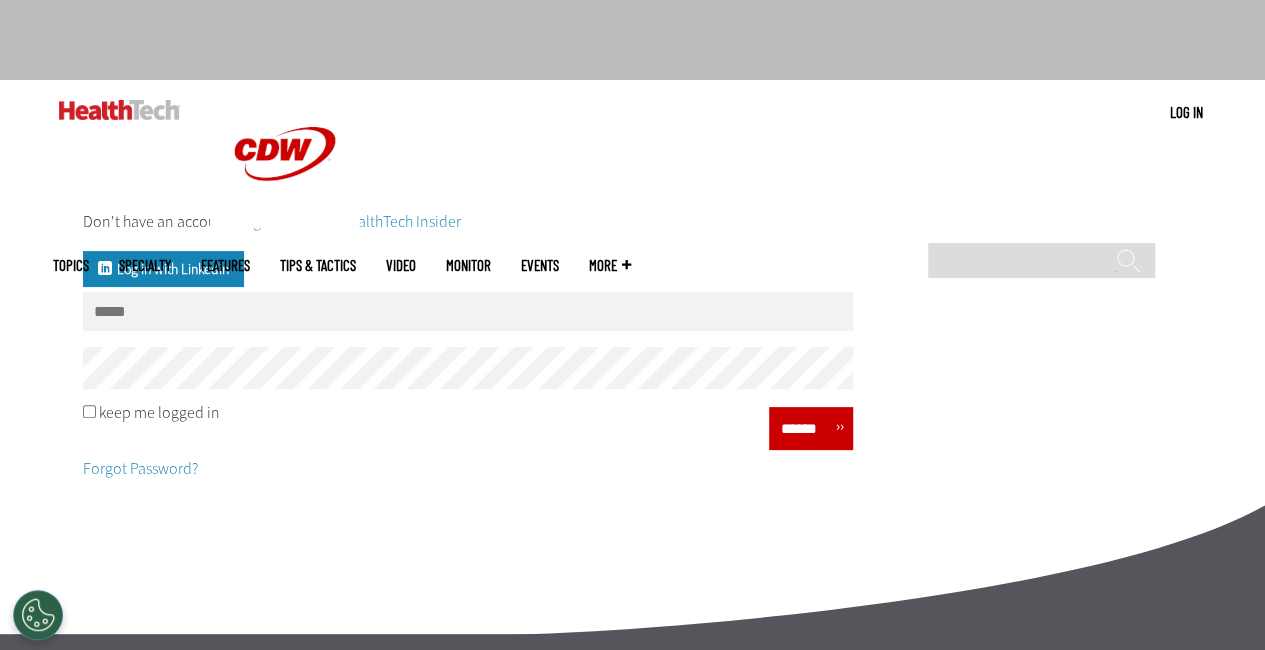 click on "Register to be  a HealthTech Insider" at bounding box center [348, 221] 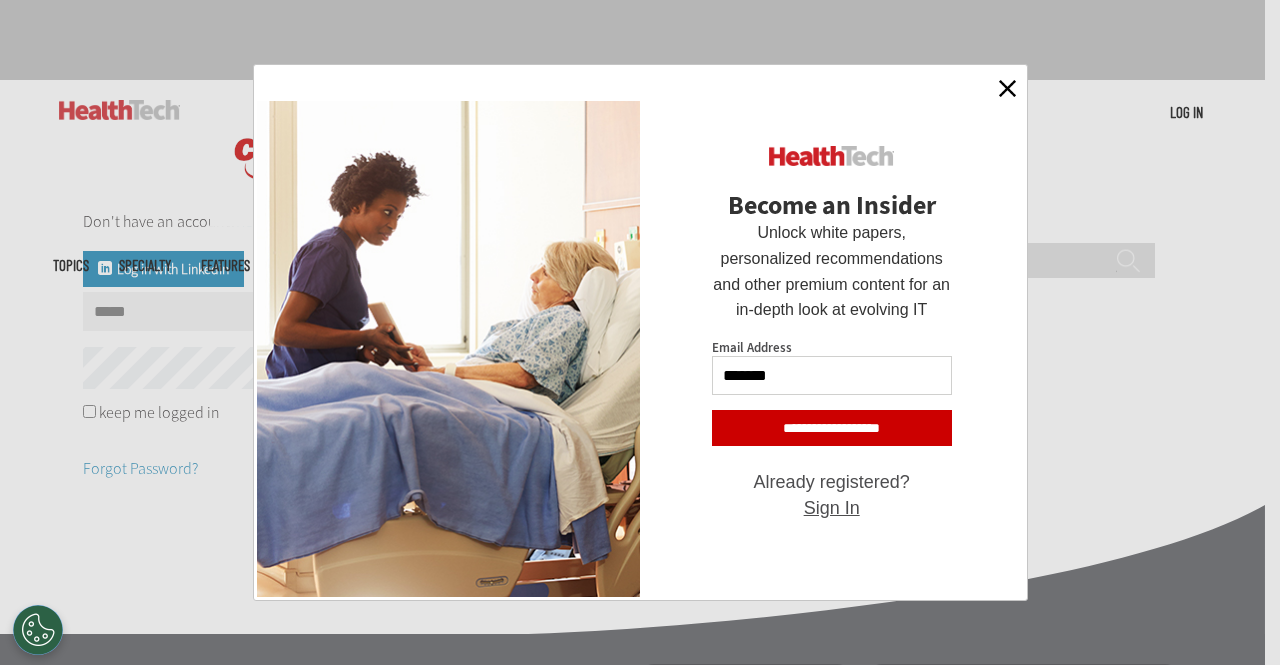 type on "**********" 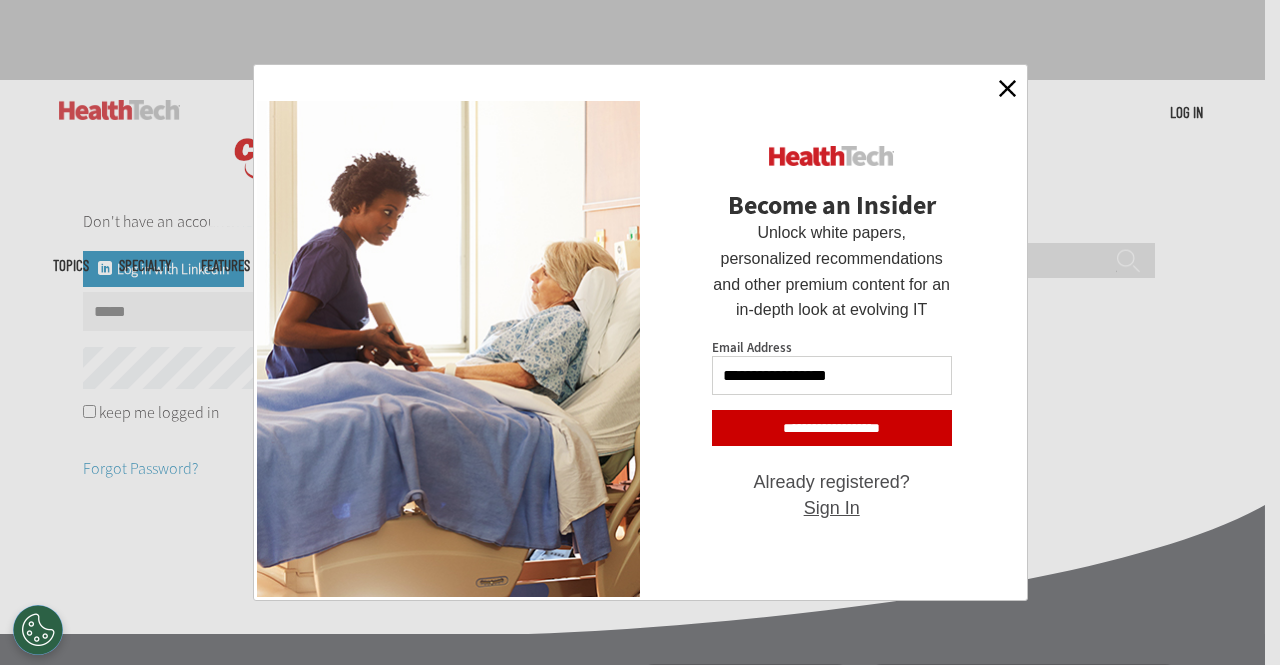 click on "**********" at bounding box center [832, 428] 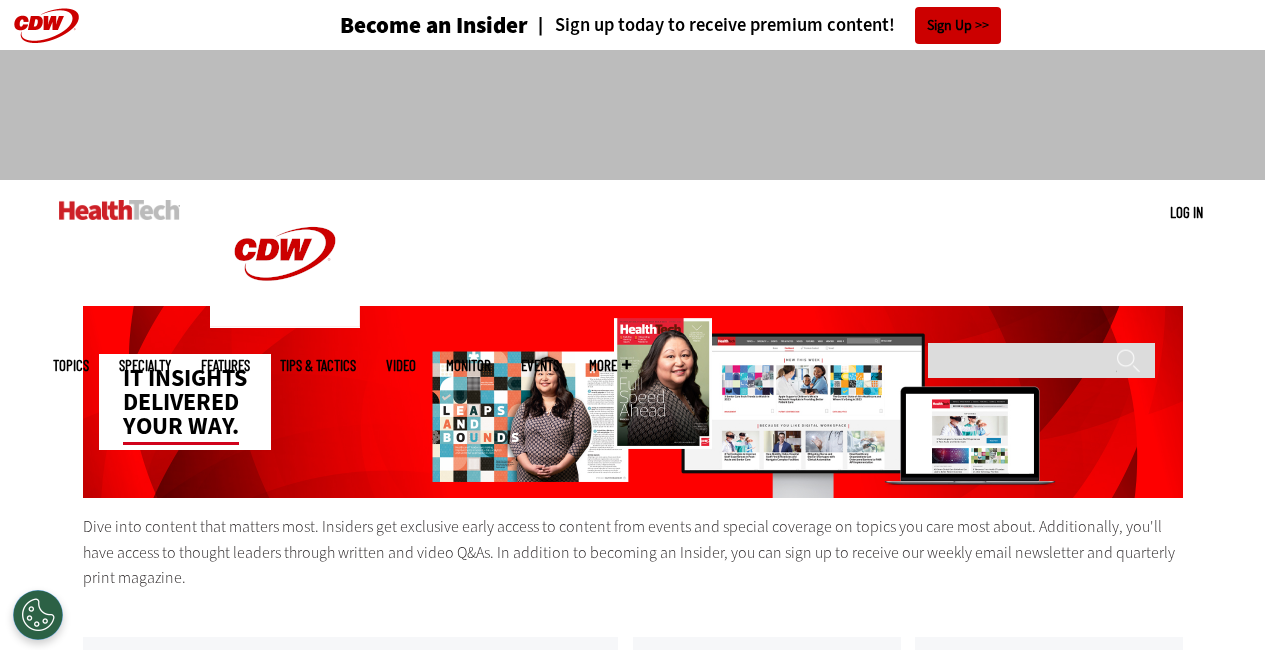 scroll, scrollTop: 0, scrollLeft: 0, axis: both 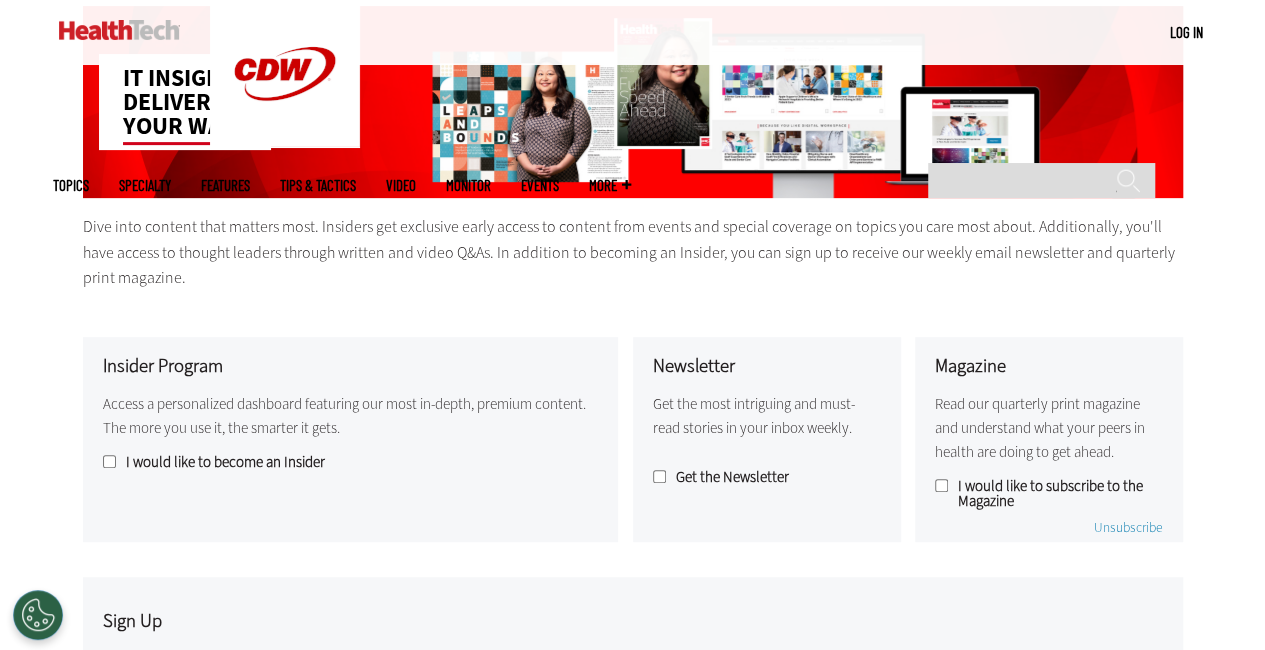 click on "Get the Newsletter" at bounding box center [767, 477] 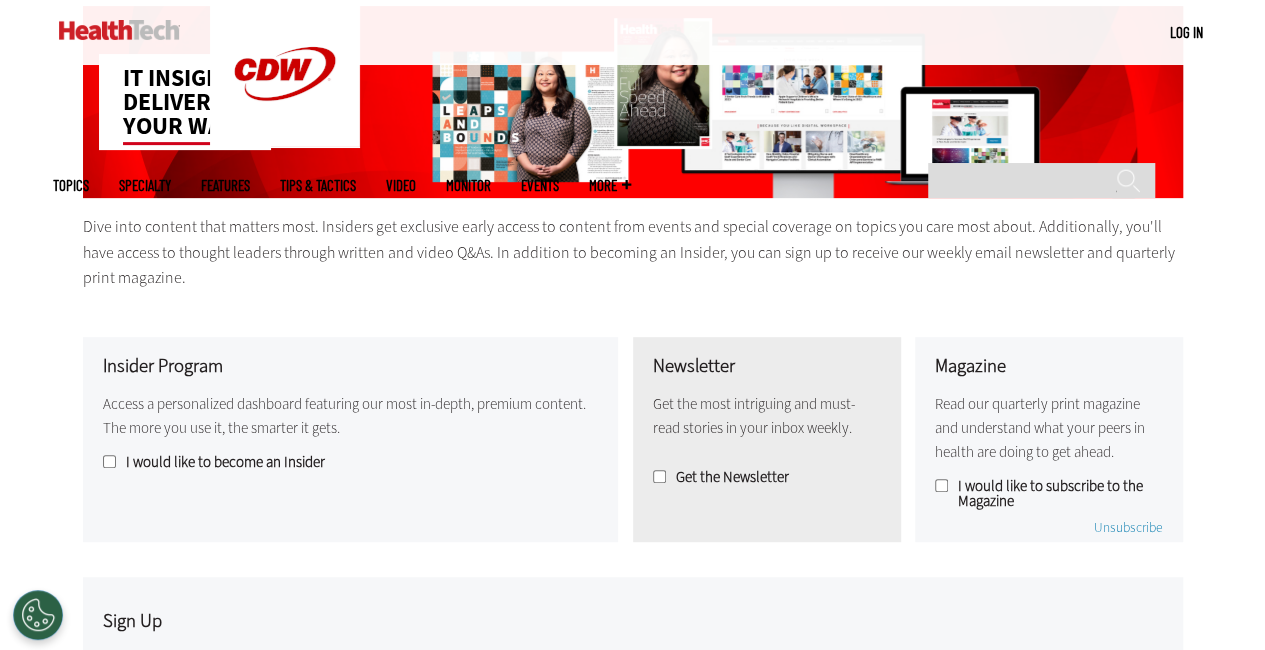 click on "I would like to subscribe to the Magazine" at bounding box center [1049, 494] 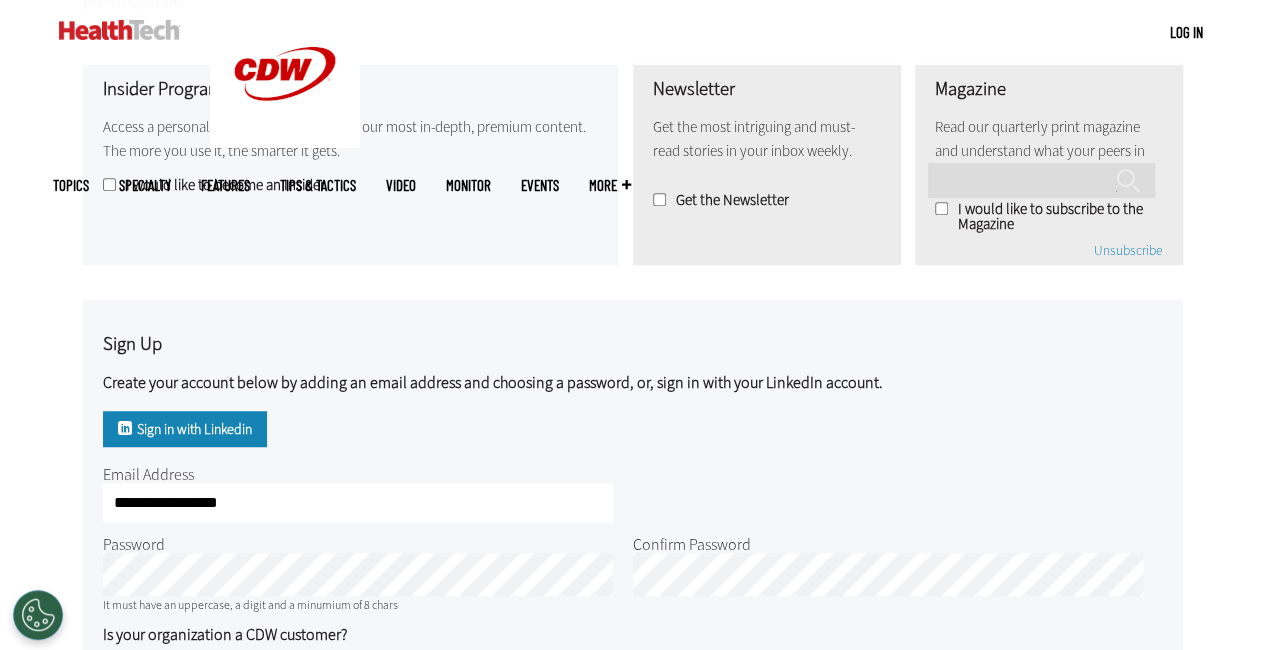 scroll, scrollTop: 700, scrollLeft: 0, axis: vertical 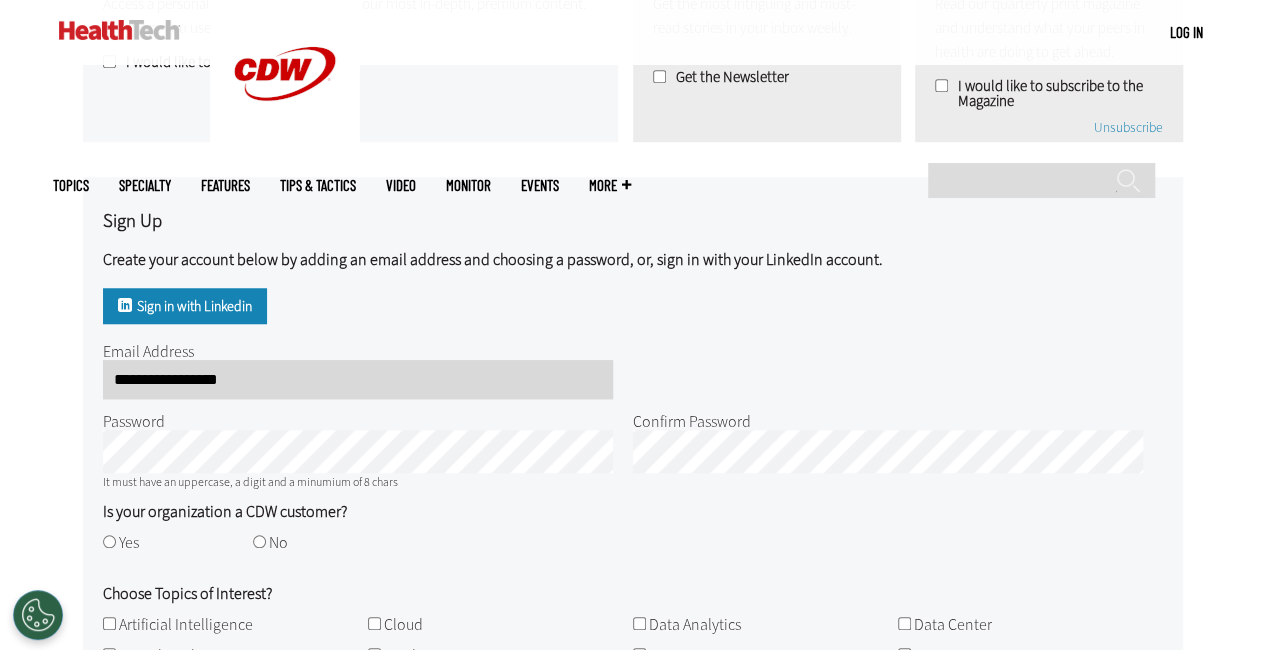click on "**********" at bounding box center (358, 379) 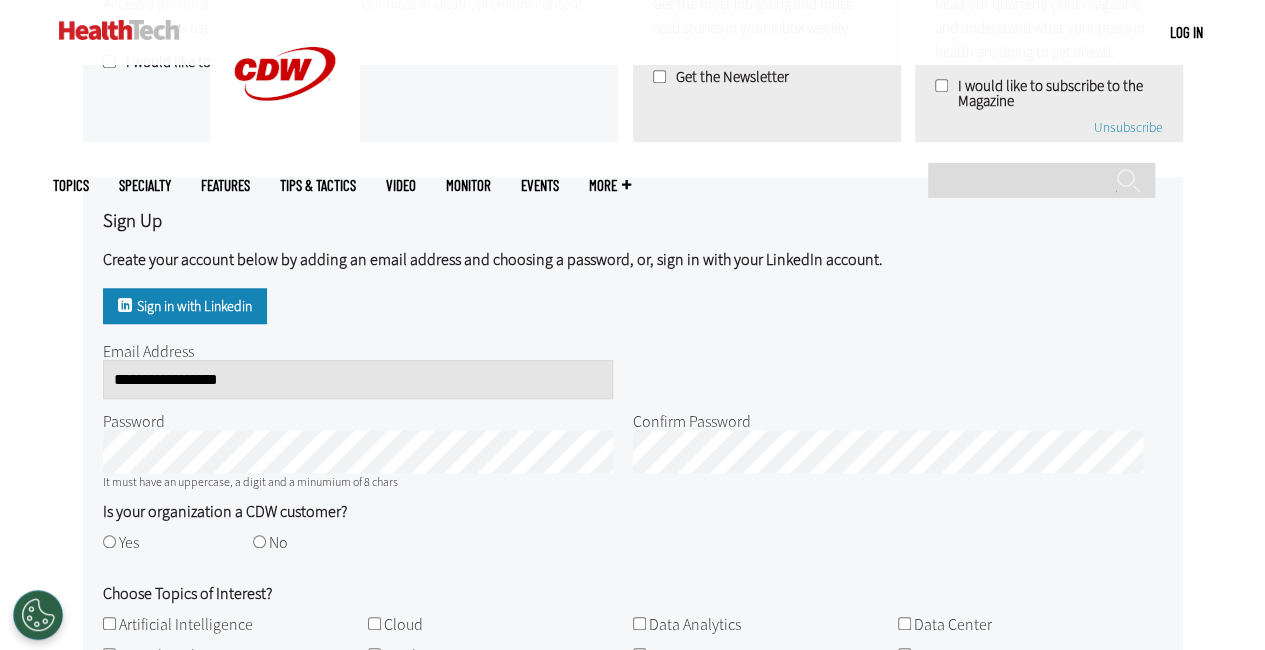 drag, startPoint x: 272, startPoint y: 383, endPoint x: 8, endPoint y: 397, distance: 264.37094 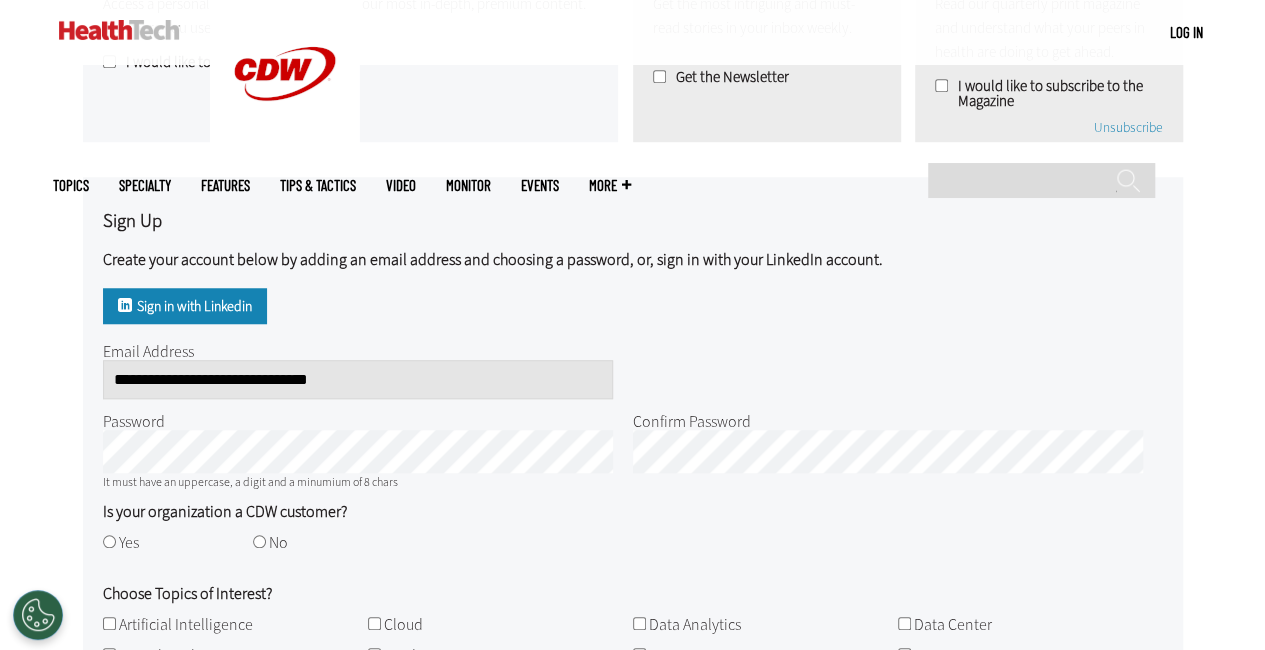 type on "**********" 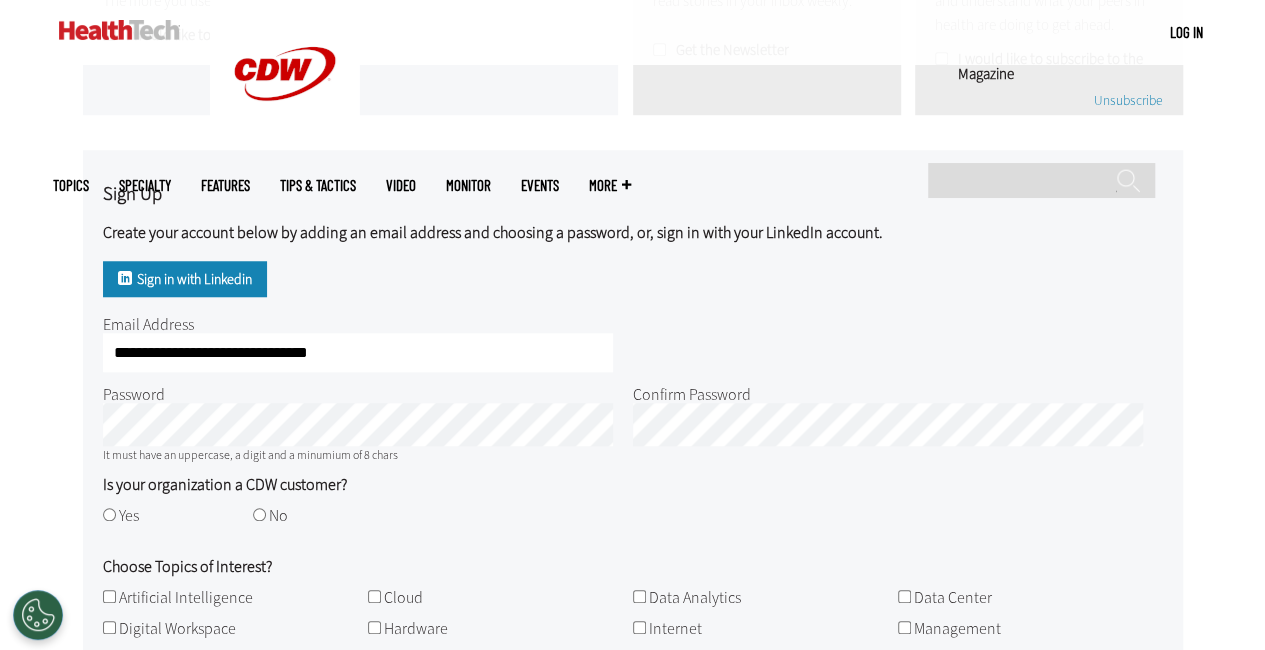 scroll, scrollTop: 800, scrollLeft: 0, axis: vertical 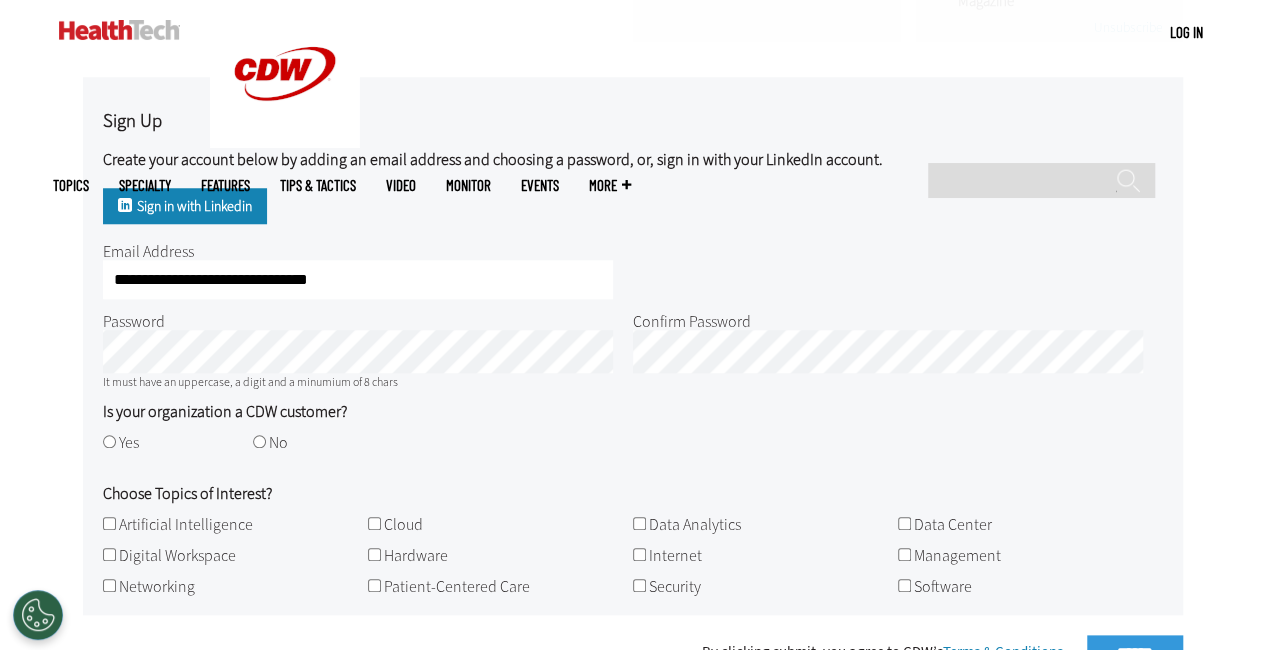 click on "Artificial Intelligence" at bounding box center [186, 524] 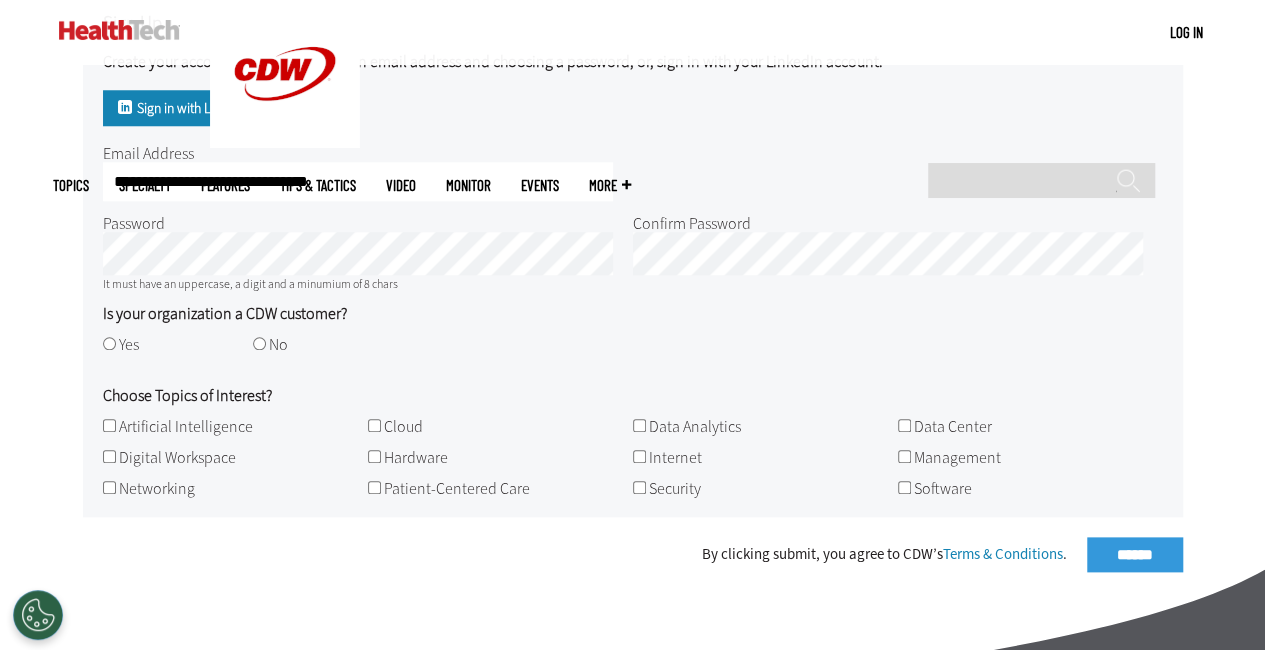 scroll, scrollTop: 1000, scrollLeft: 0, axis: vertical 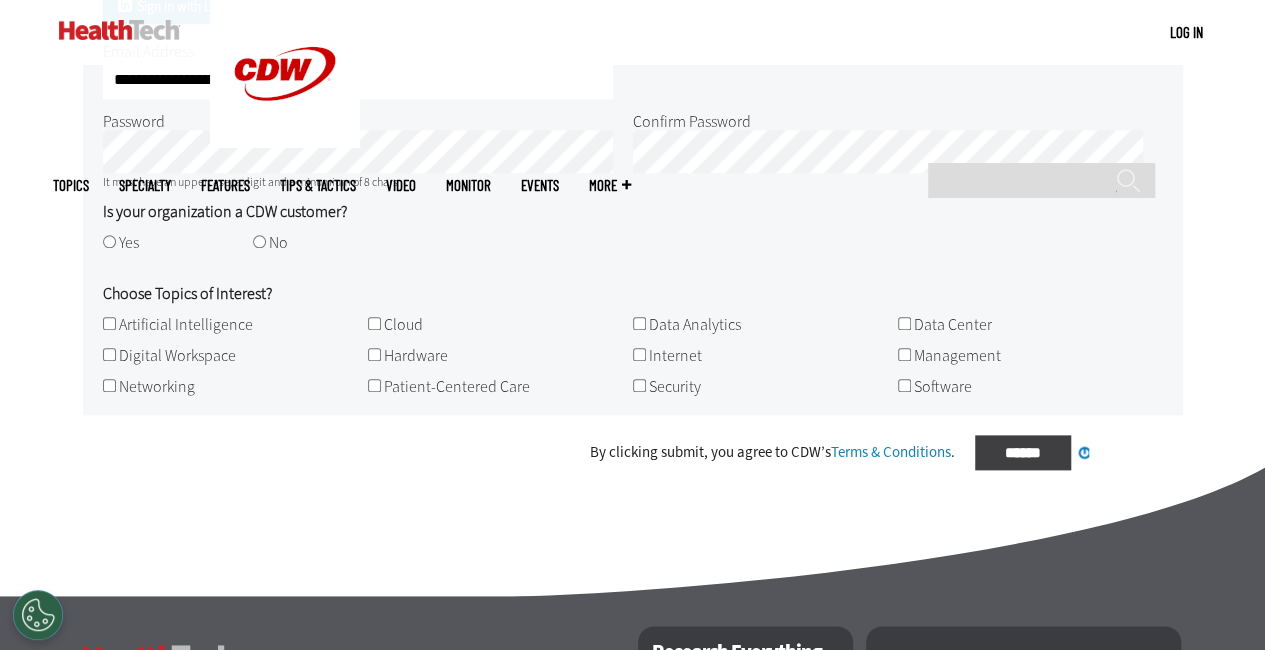 click on "By clicking submit, you agree to CDW’s Terms & Conditions . ****** Processing..." at bounding box center (633, 452) 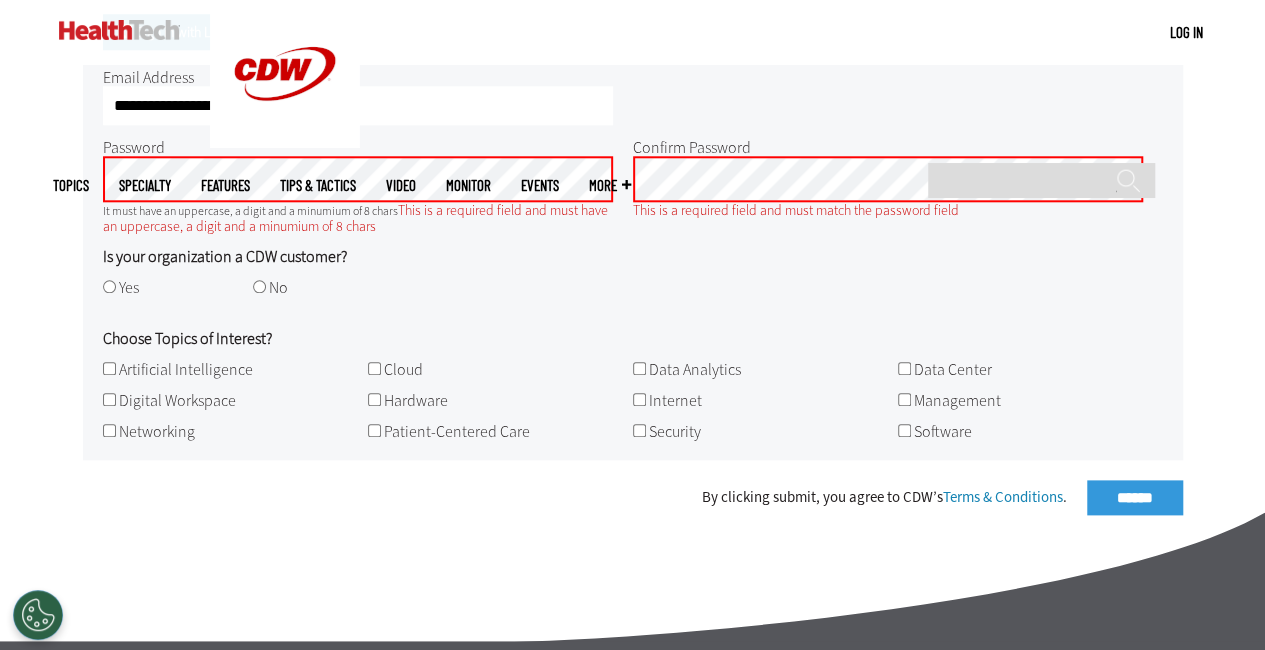 scroll, scrollTop: 900, scrollLeft: 0, axis: vertical 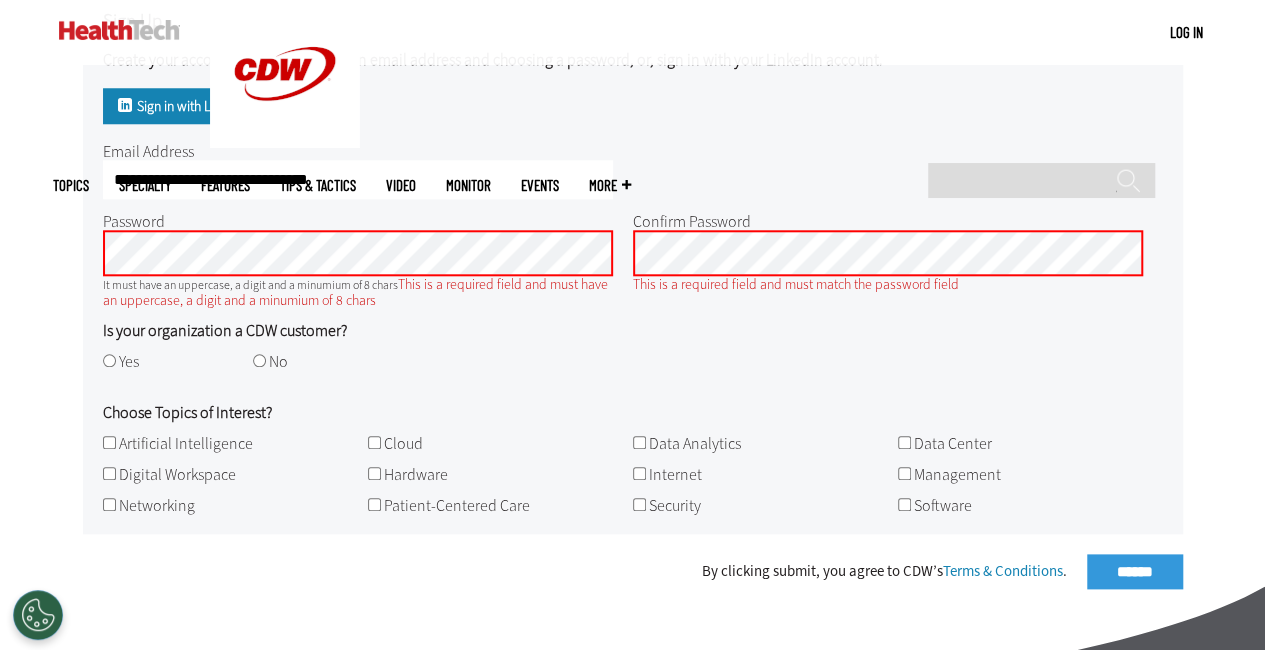 click on "Become an Insider
Sign up today to receive premium content!
Sign Up
MENU
Log in
Mobile menu
Topics
Artificial Intelligence
Cloud
Data Analytics
Data Center
Digital Workspace
Hardware
Internet
Management
Networking
Patient-Centered Care
Security
Software
Specialty
Ambulatory Care
Biotech
Hospitals" at bounding box center [632, 149] 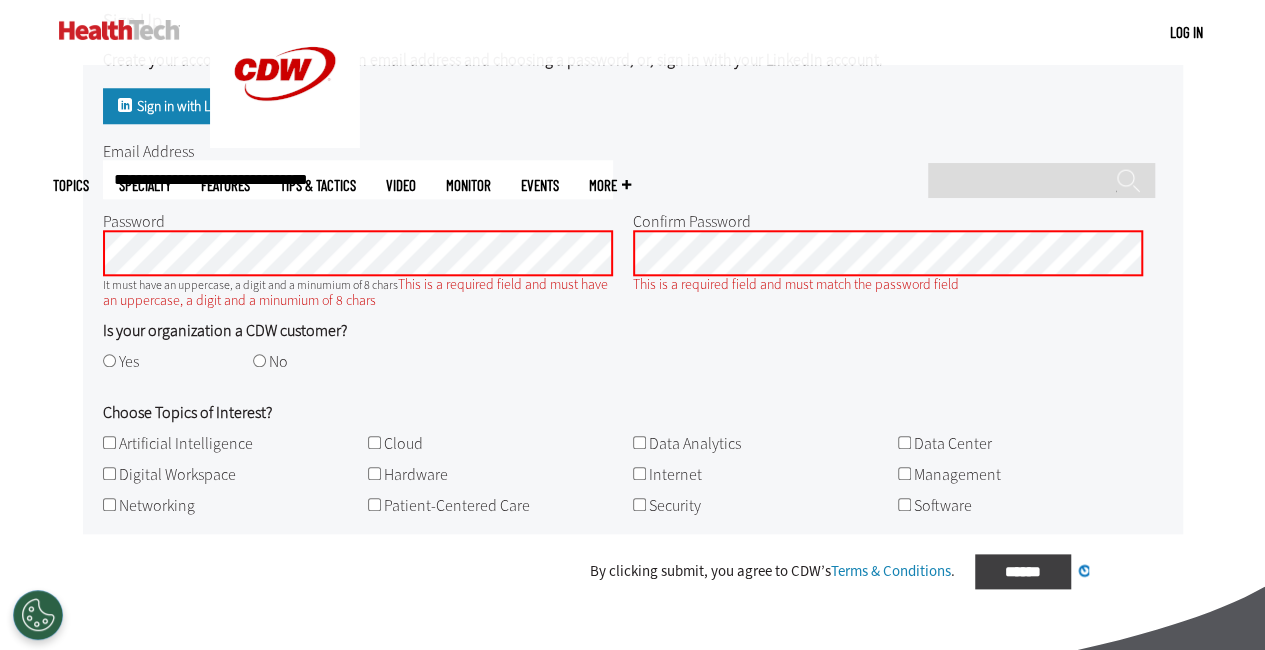 click on "Processing..." at bounding box center (1133, 570) 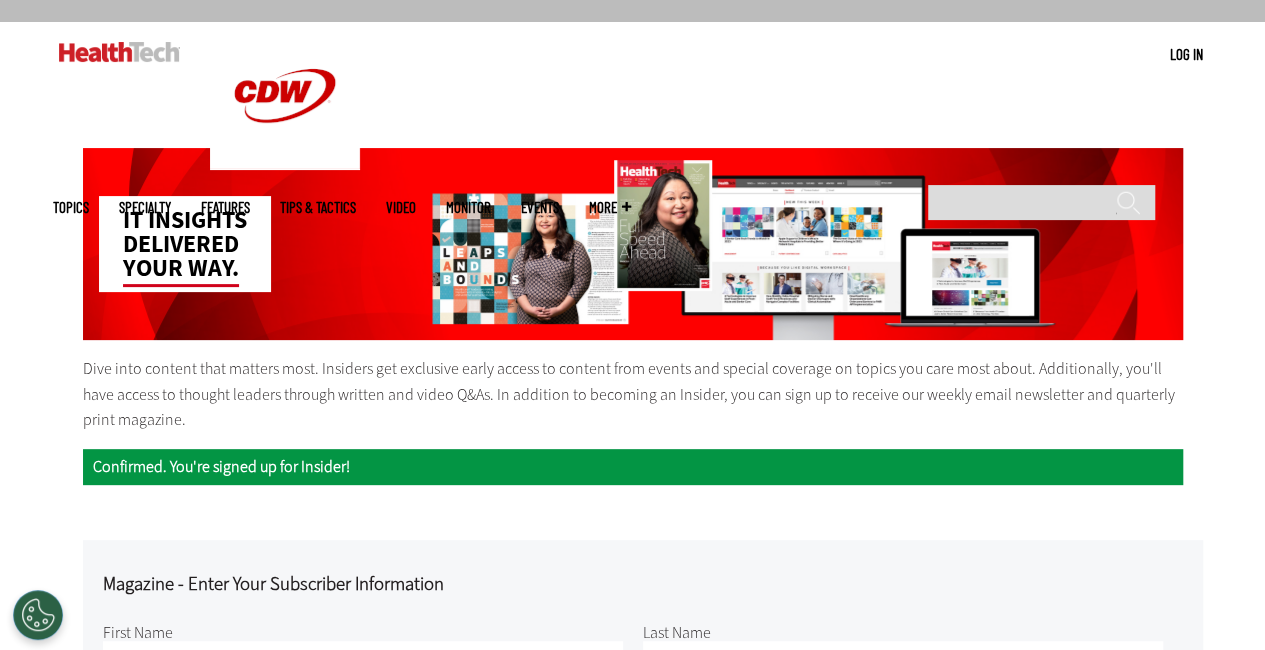 scroll, scrollTop: 0, scrollLeft: 0, axis: both 